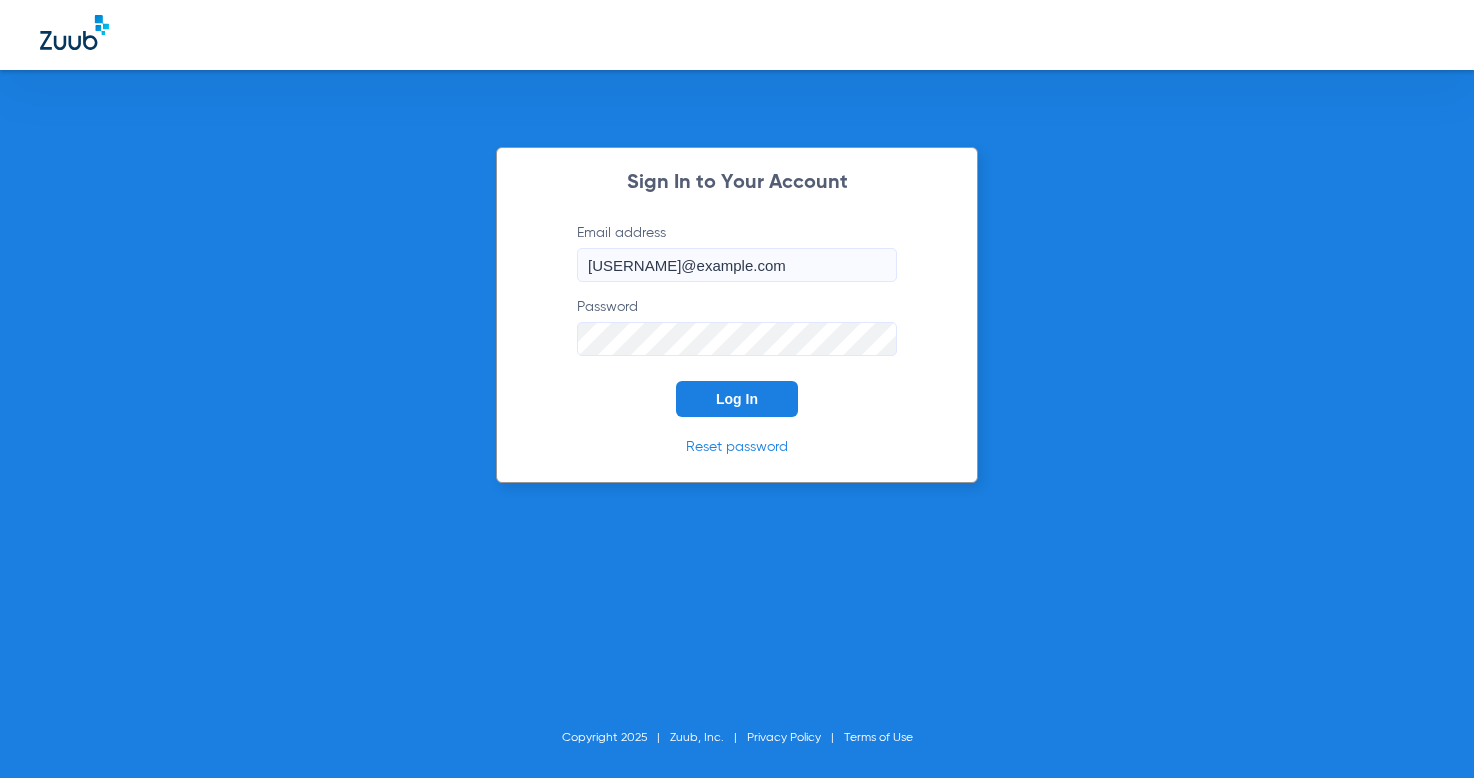 scroll, scrollTop: 0, scrollLeft: 0, axis: both 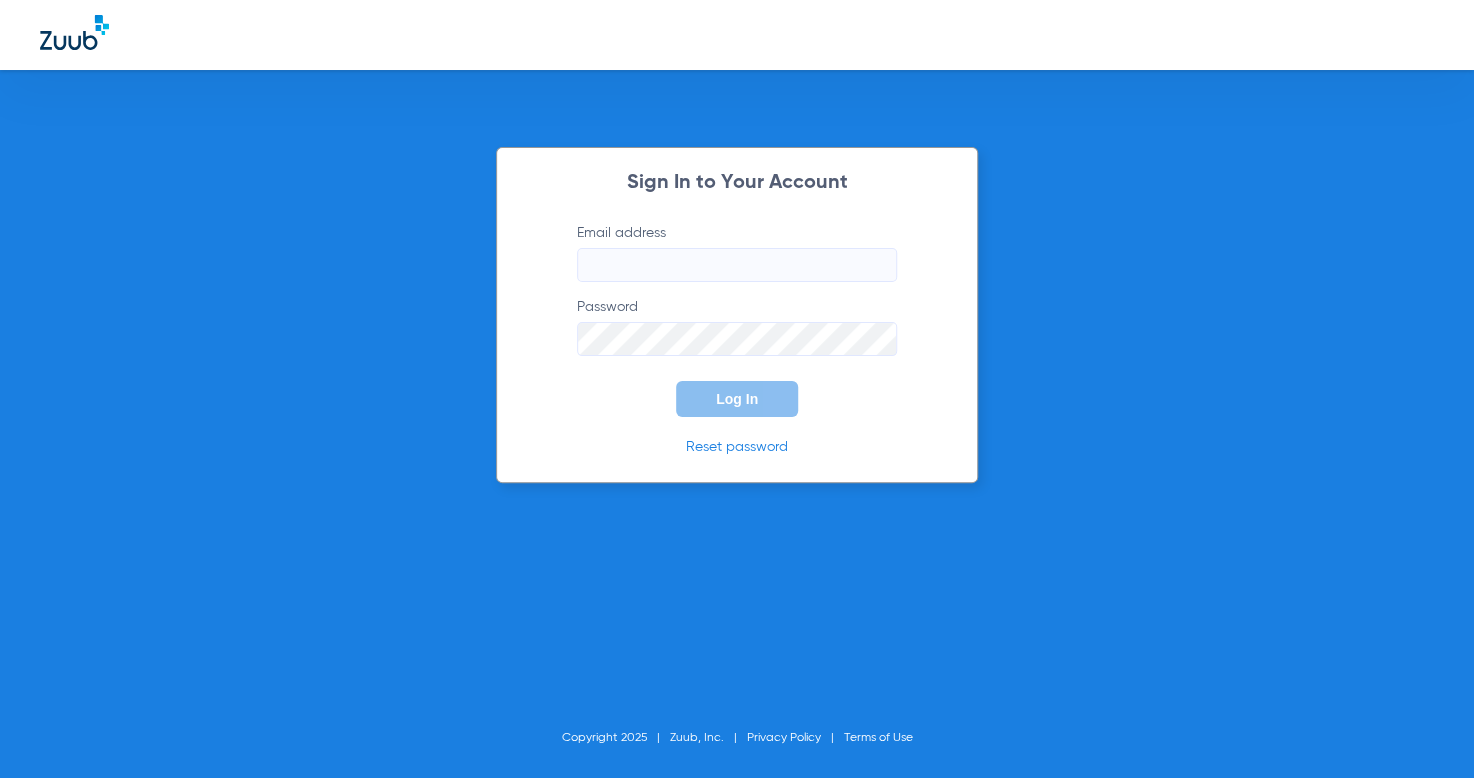 type on "[EMAIL]" 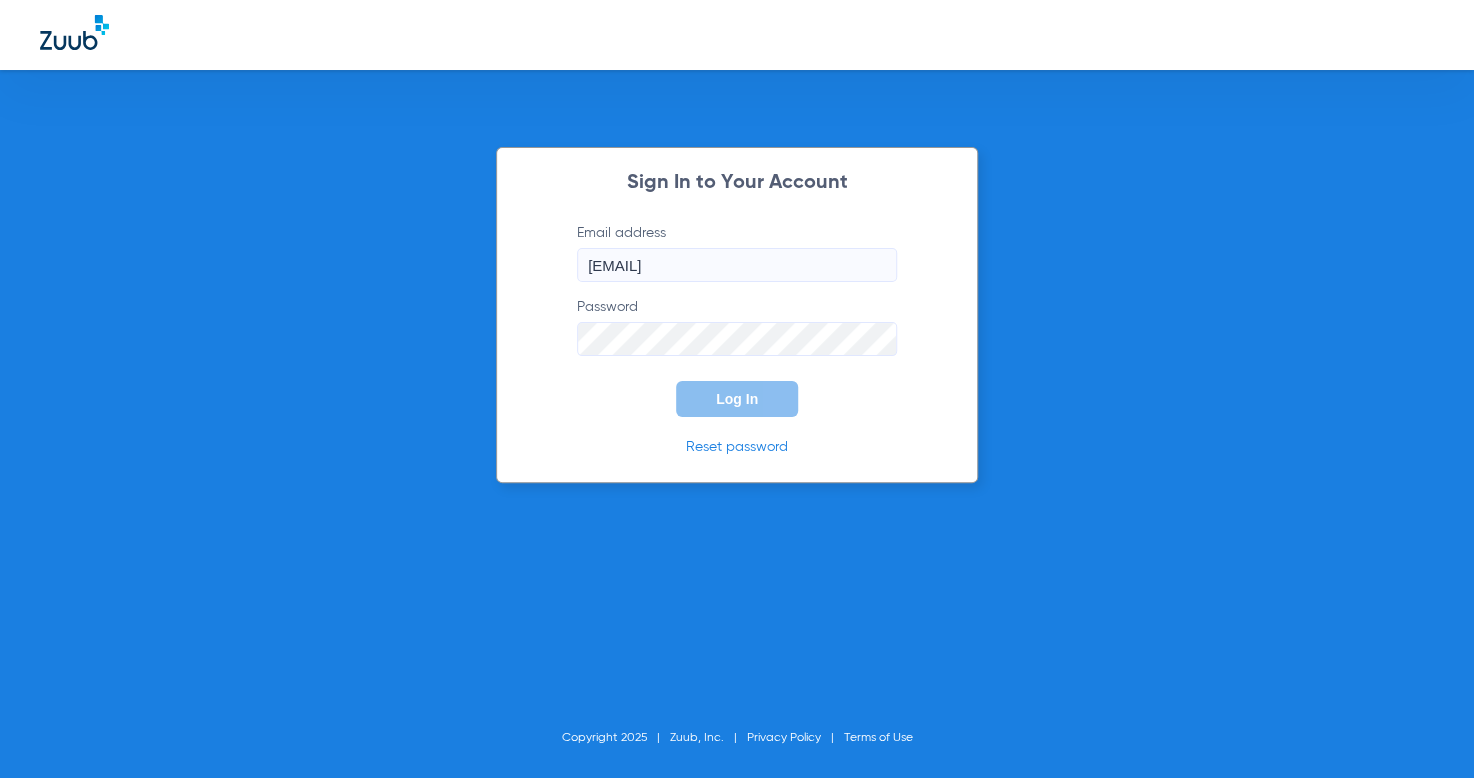 click on "Log In" 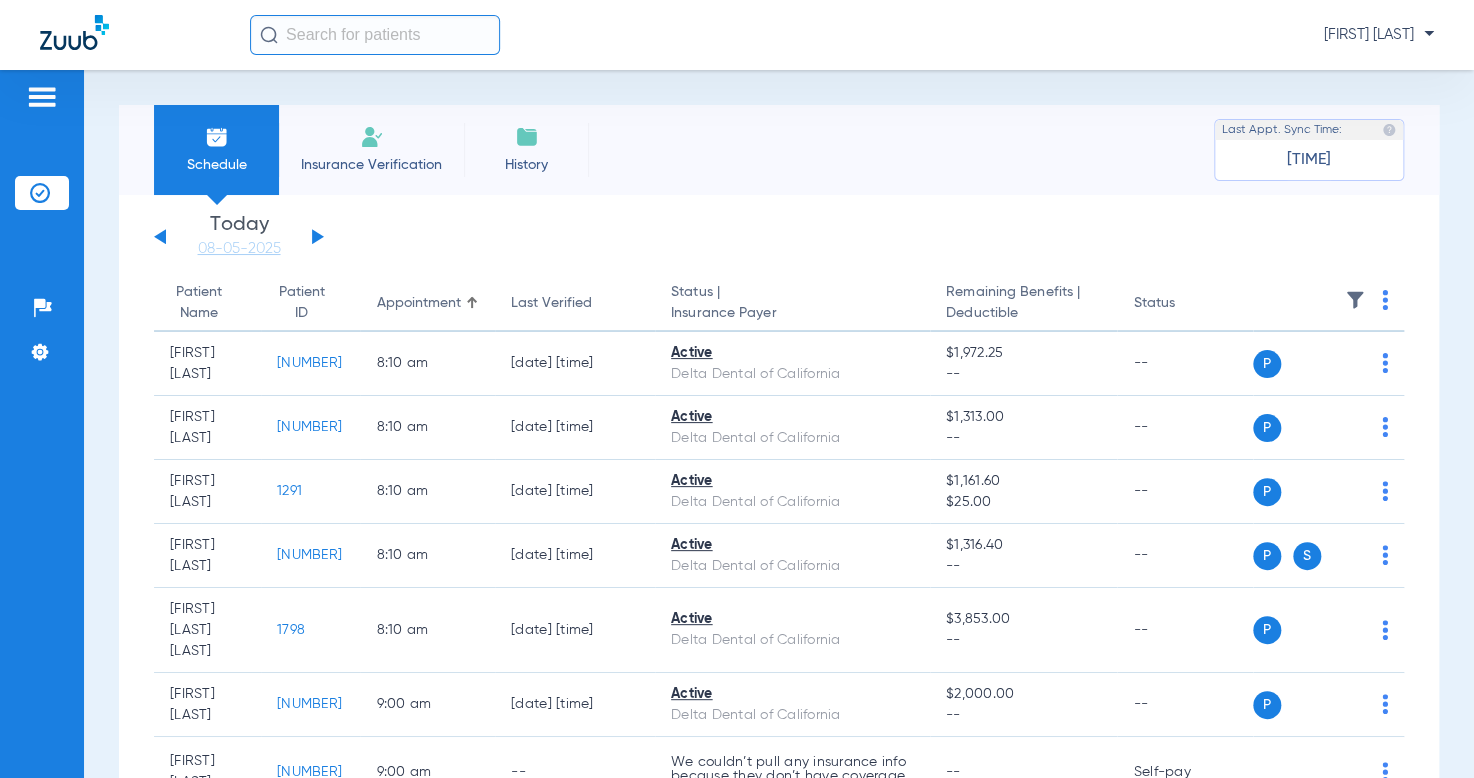 click 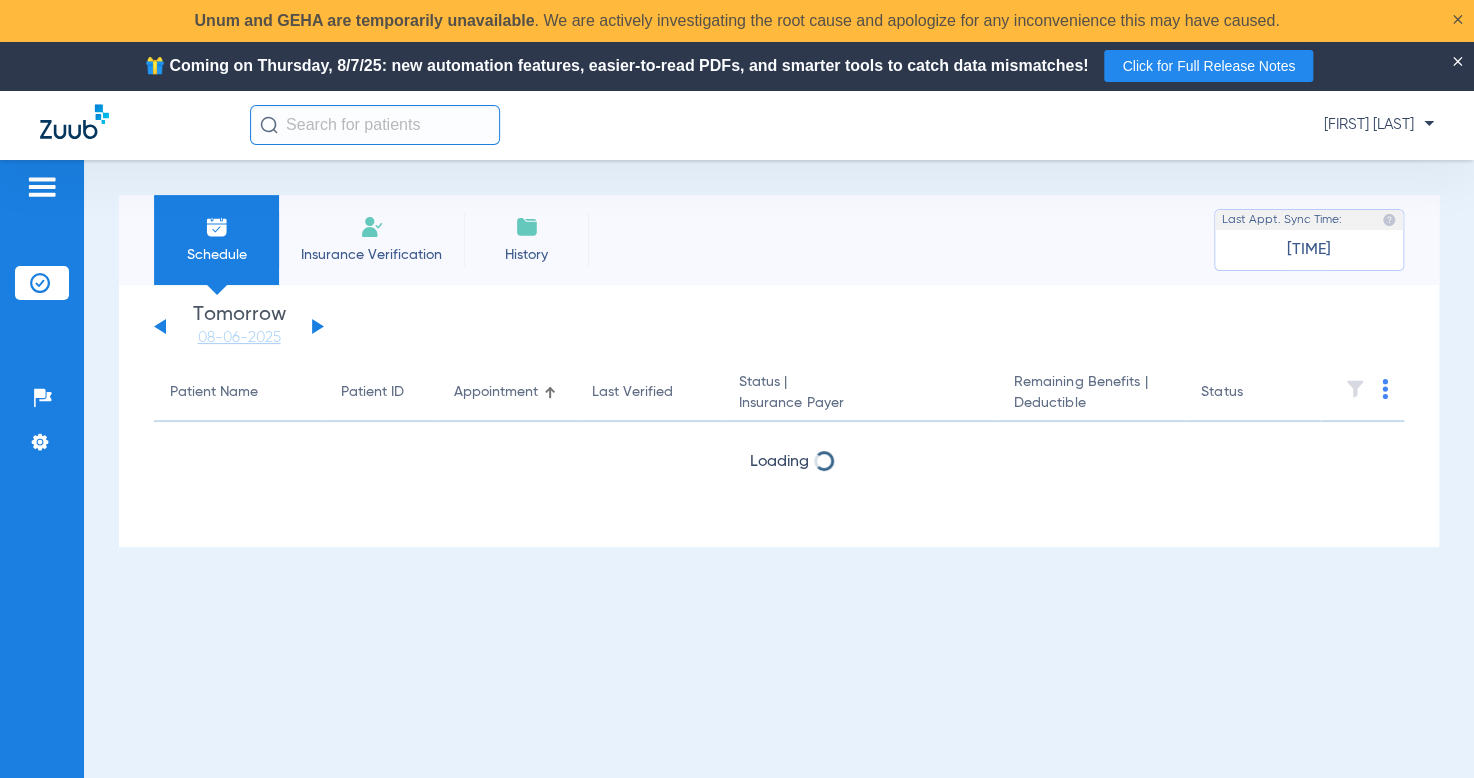 click on "Insurance Verification" 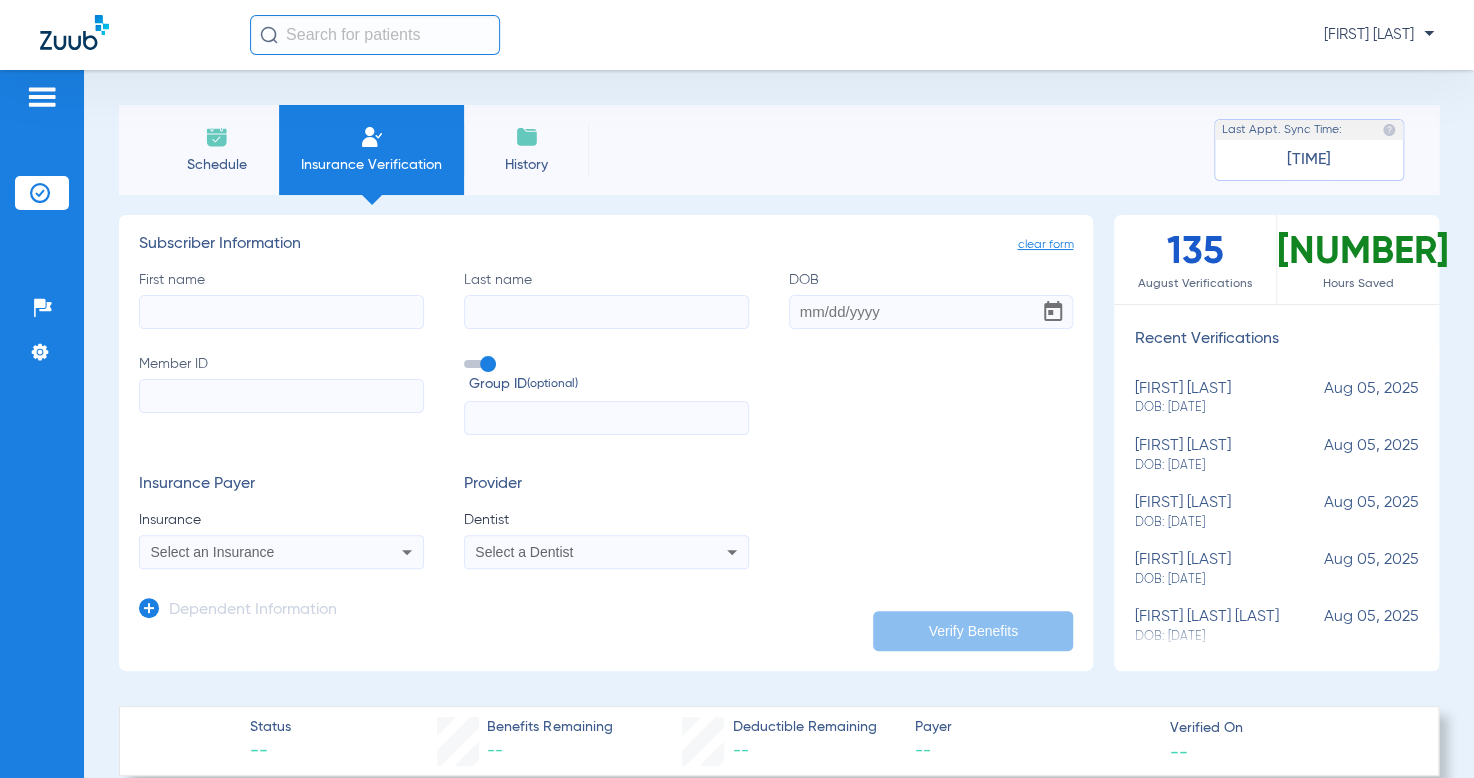 click 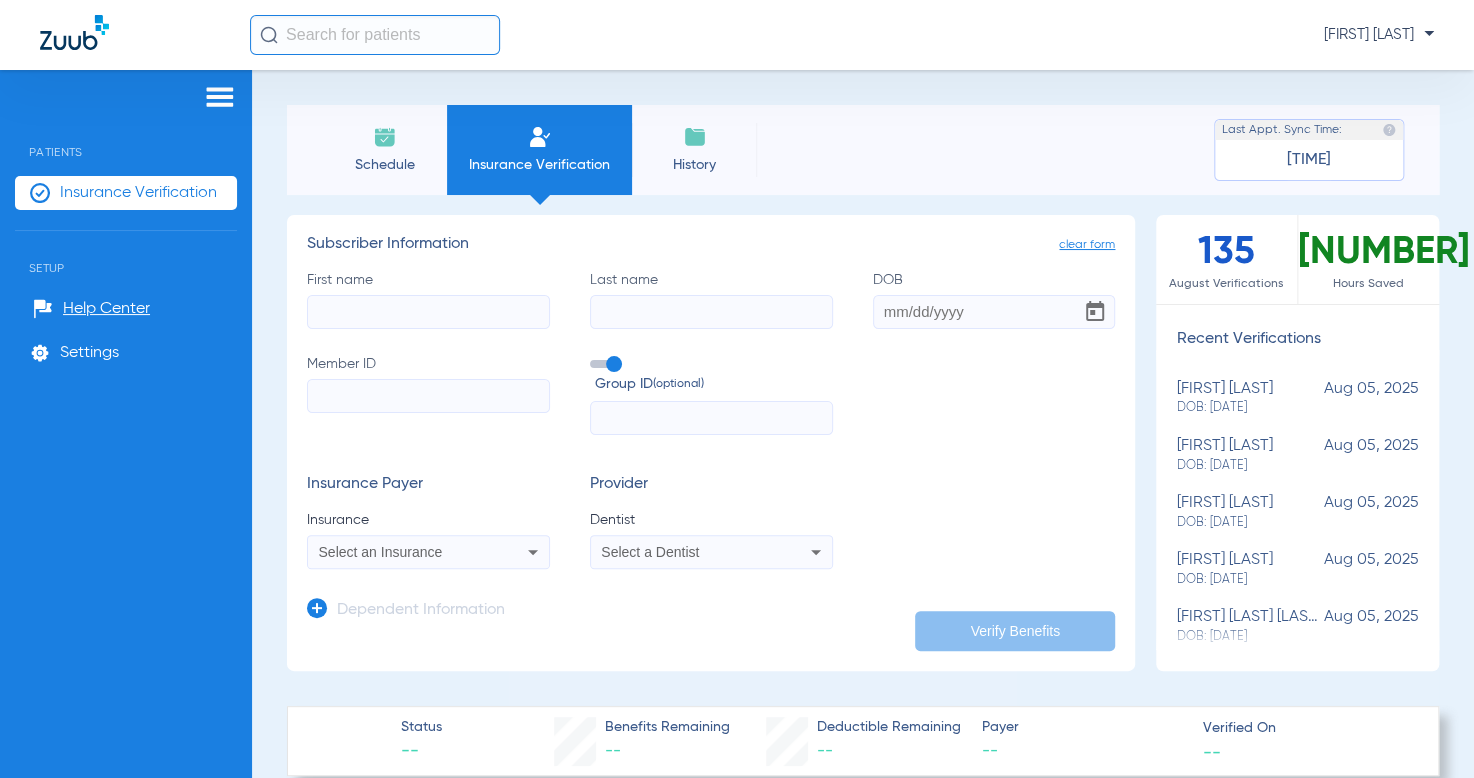click on "Insurance Verification" 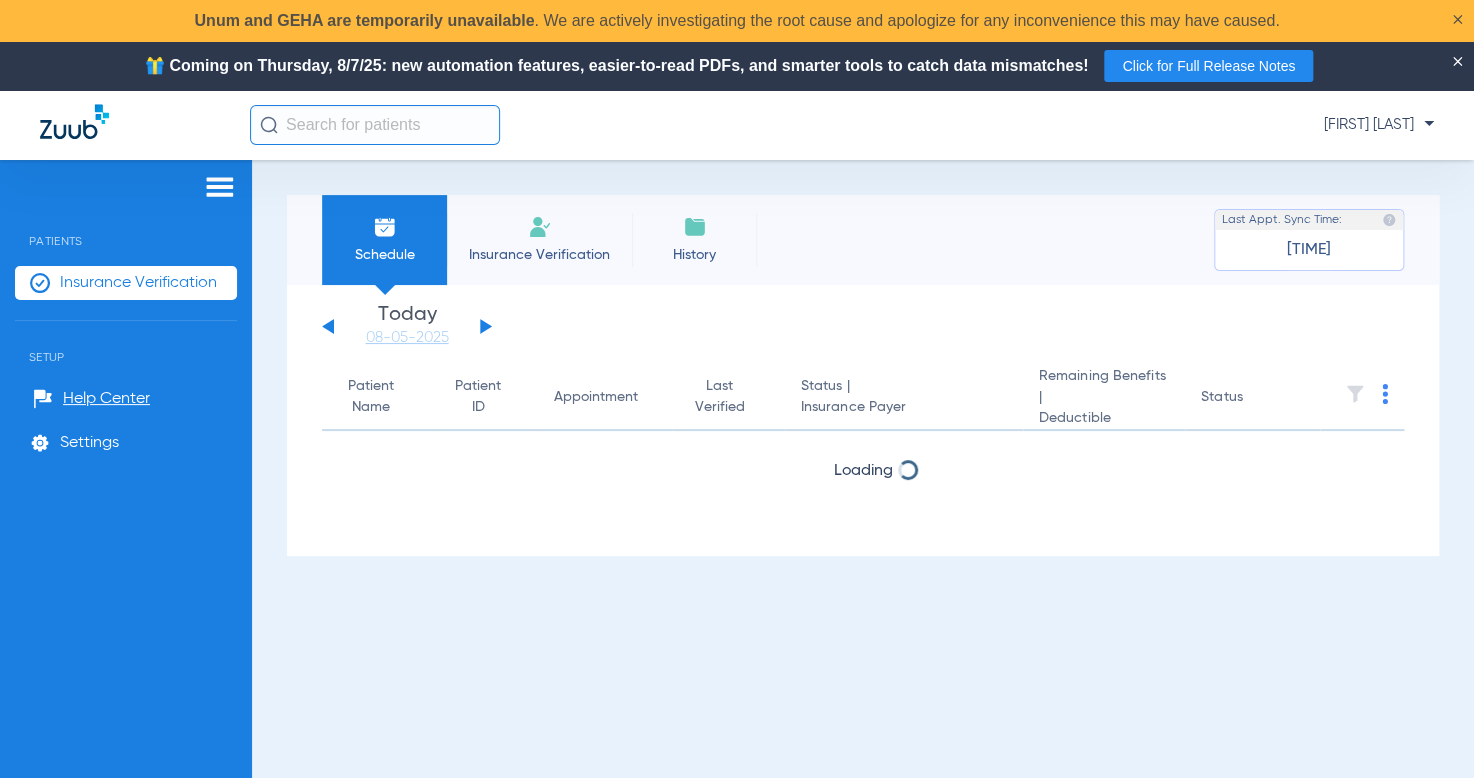 click 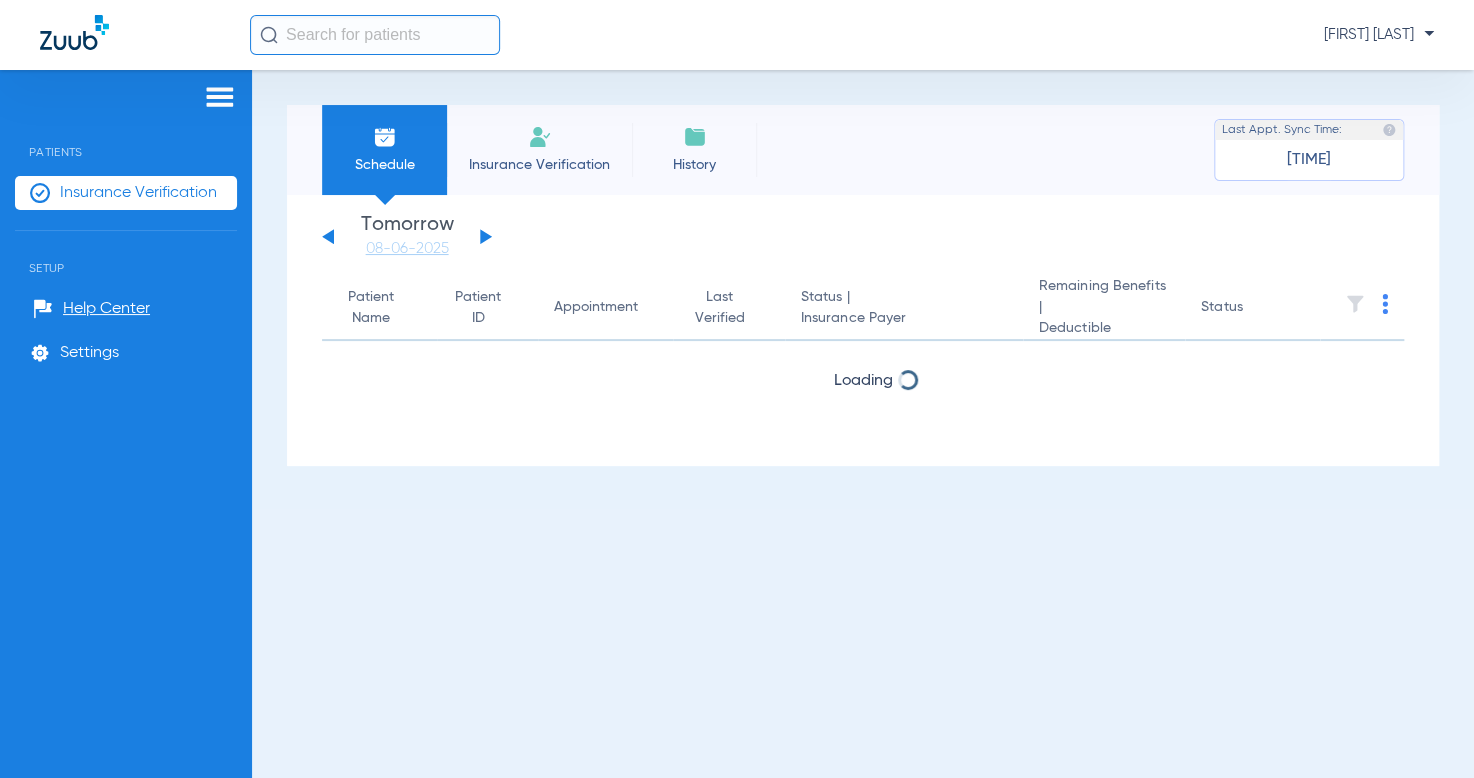 click on "Patient ID" 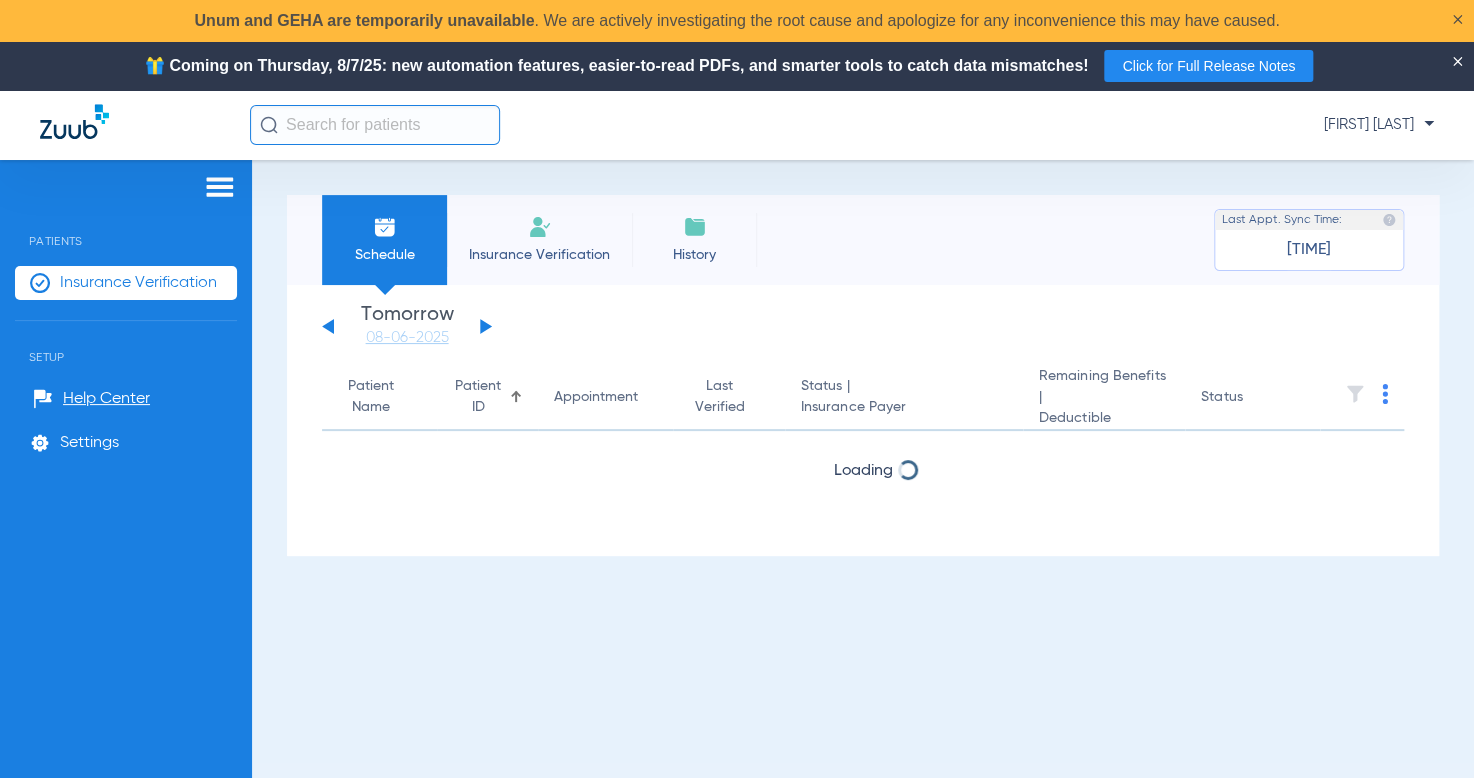 click 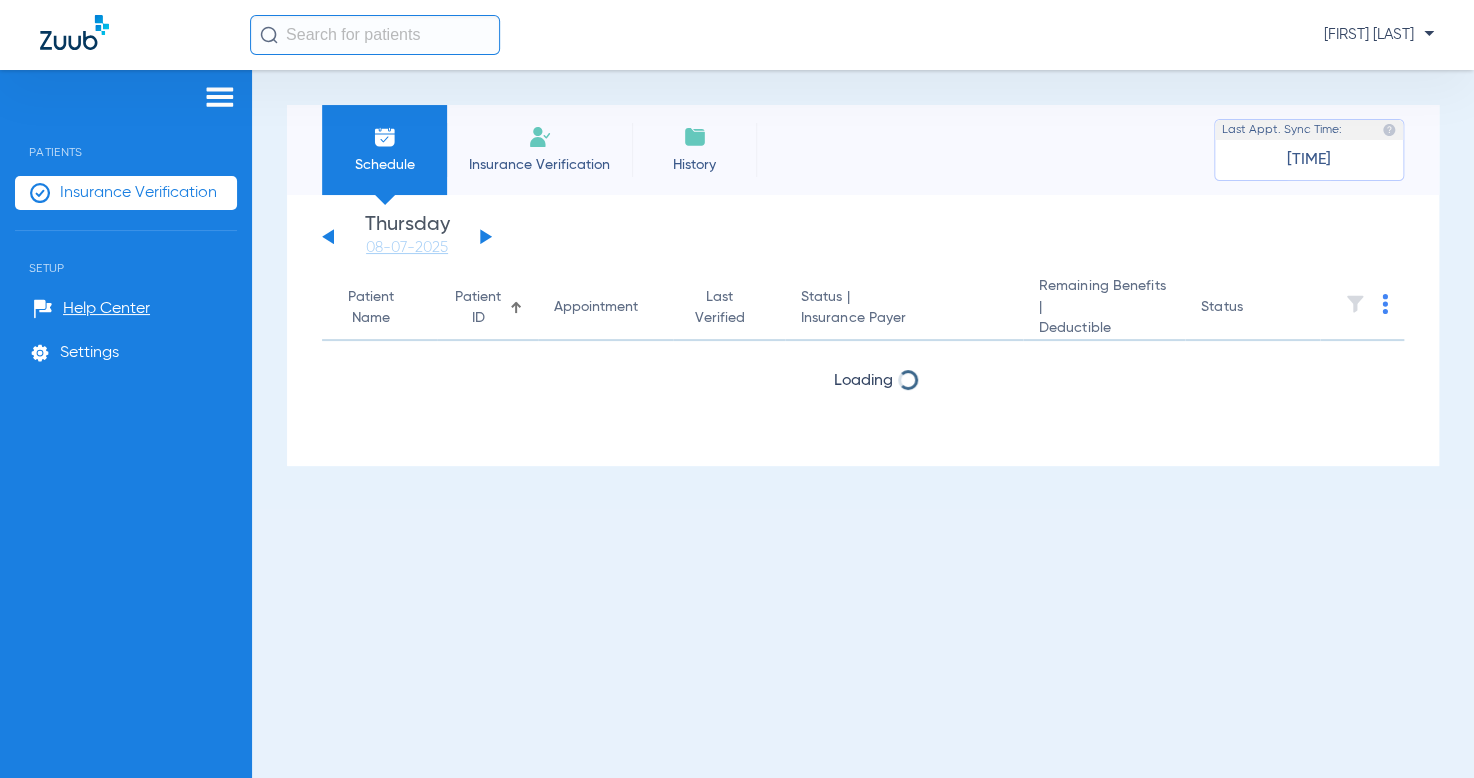 click on "Patient ID" 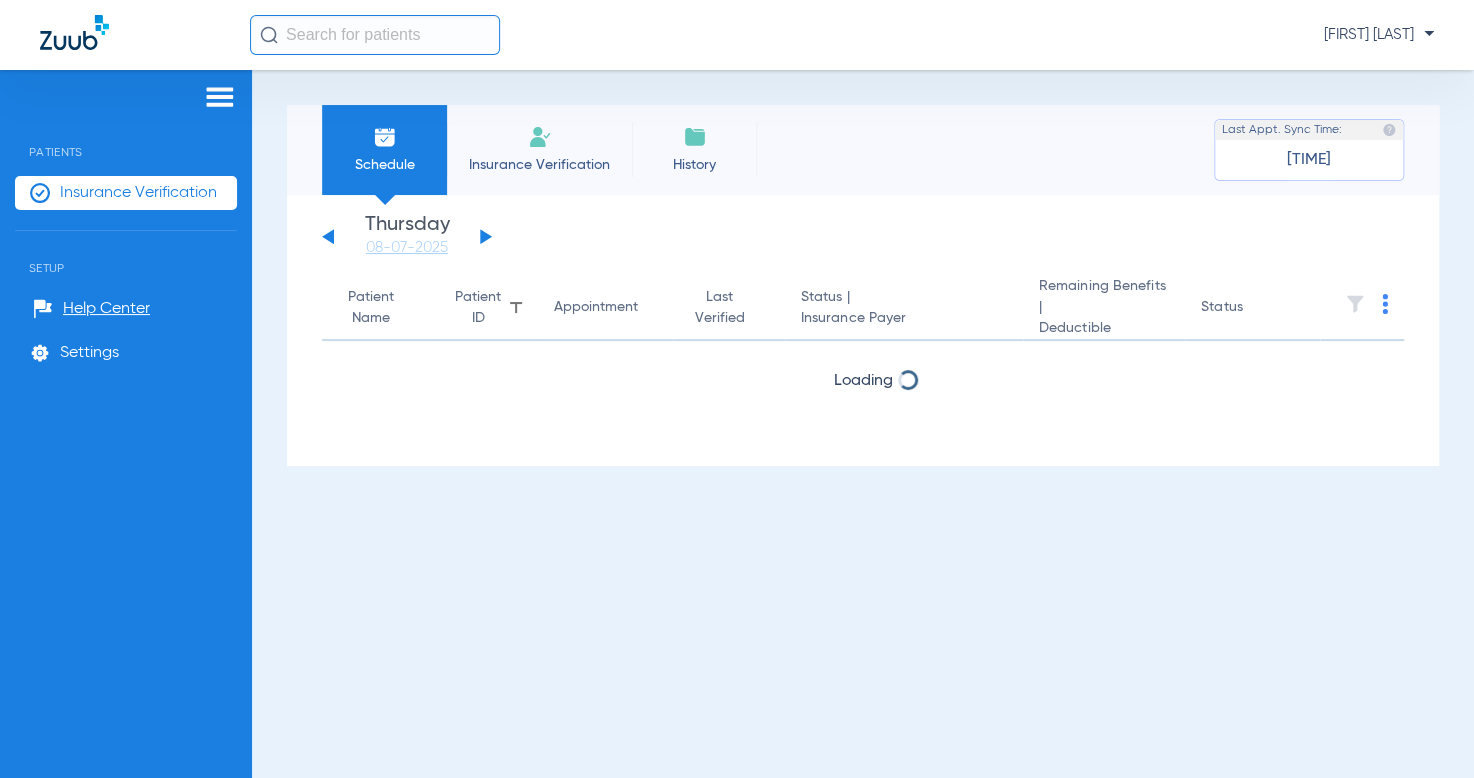 click on "Patient ID" 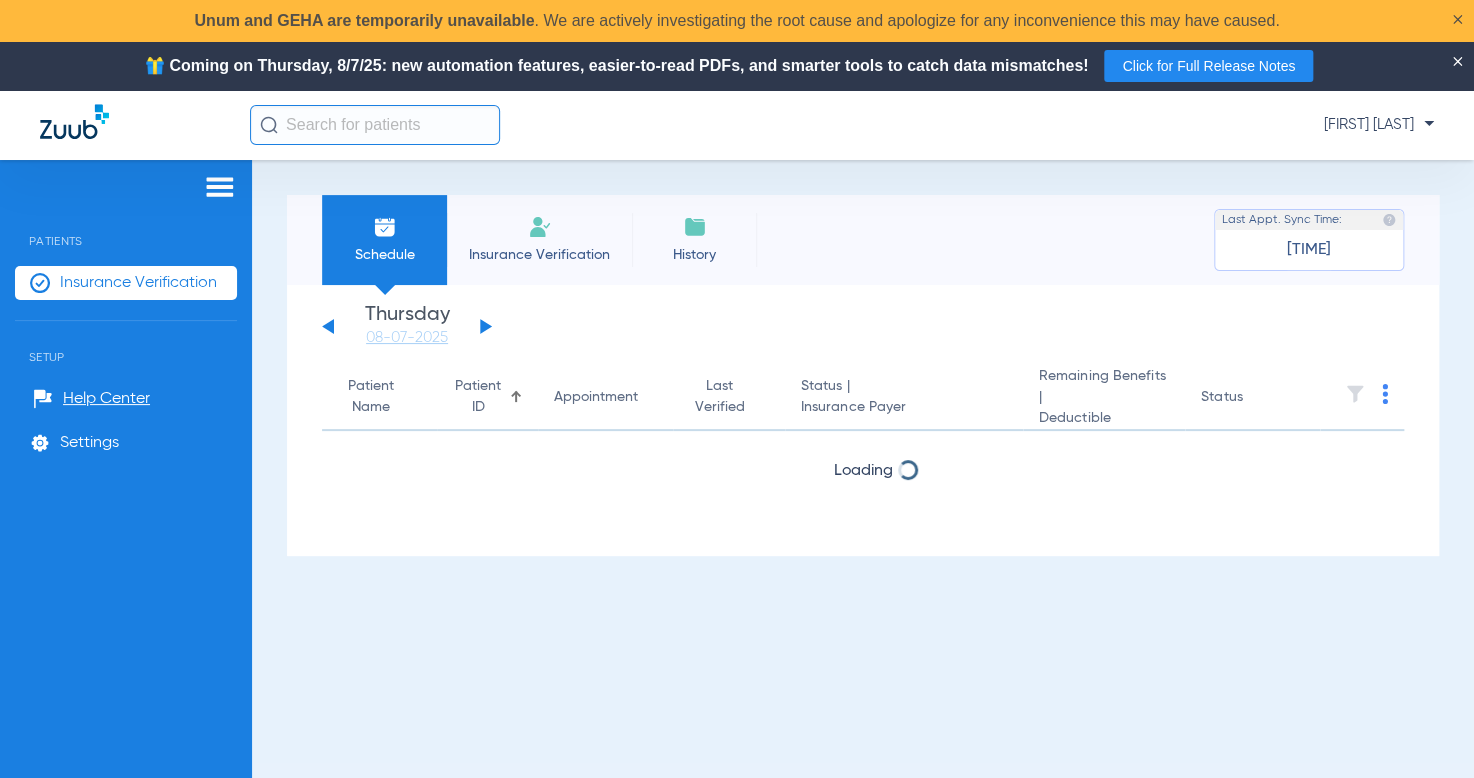 click 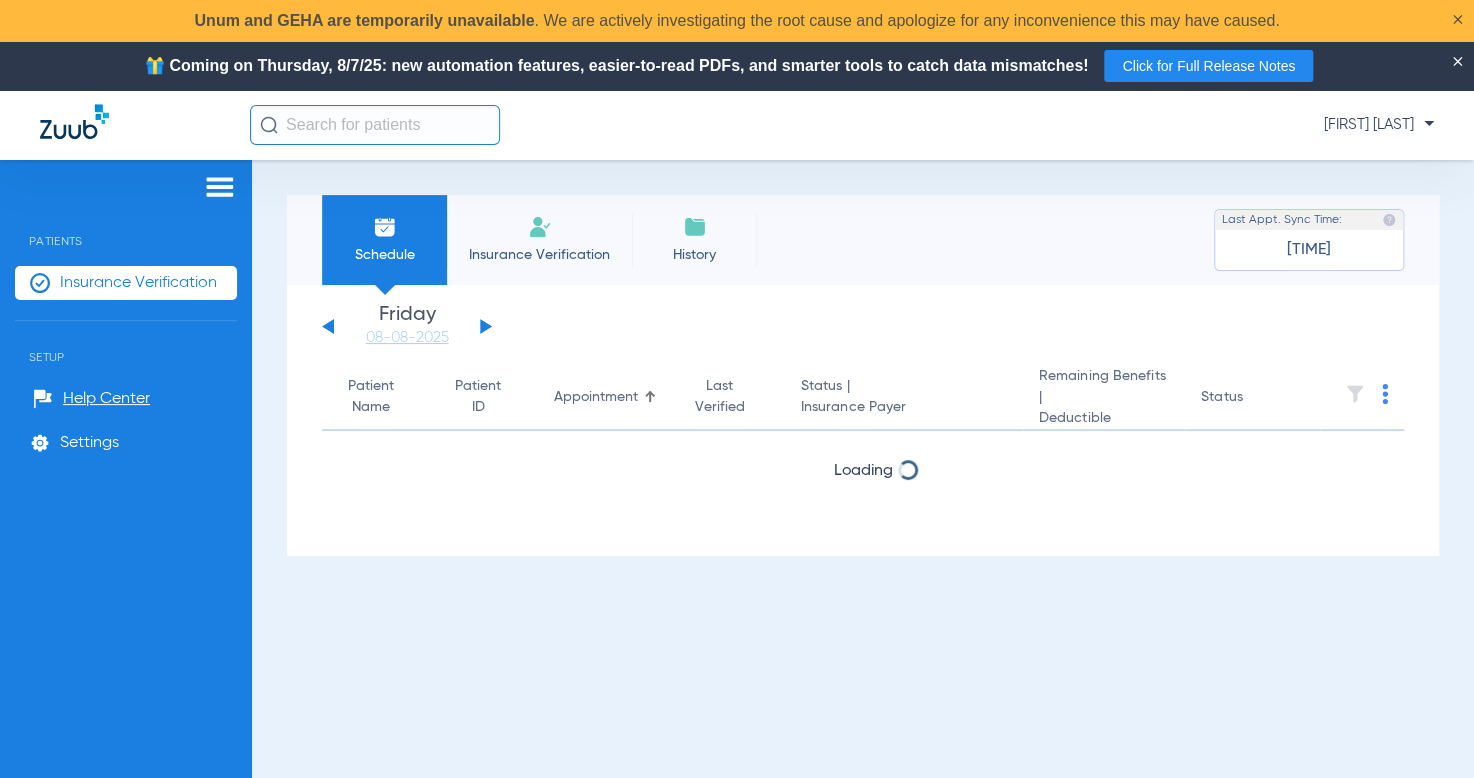 click 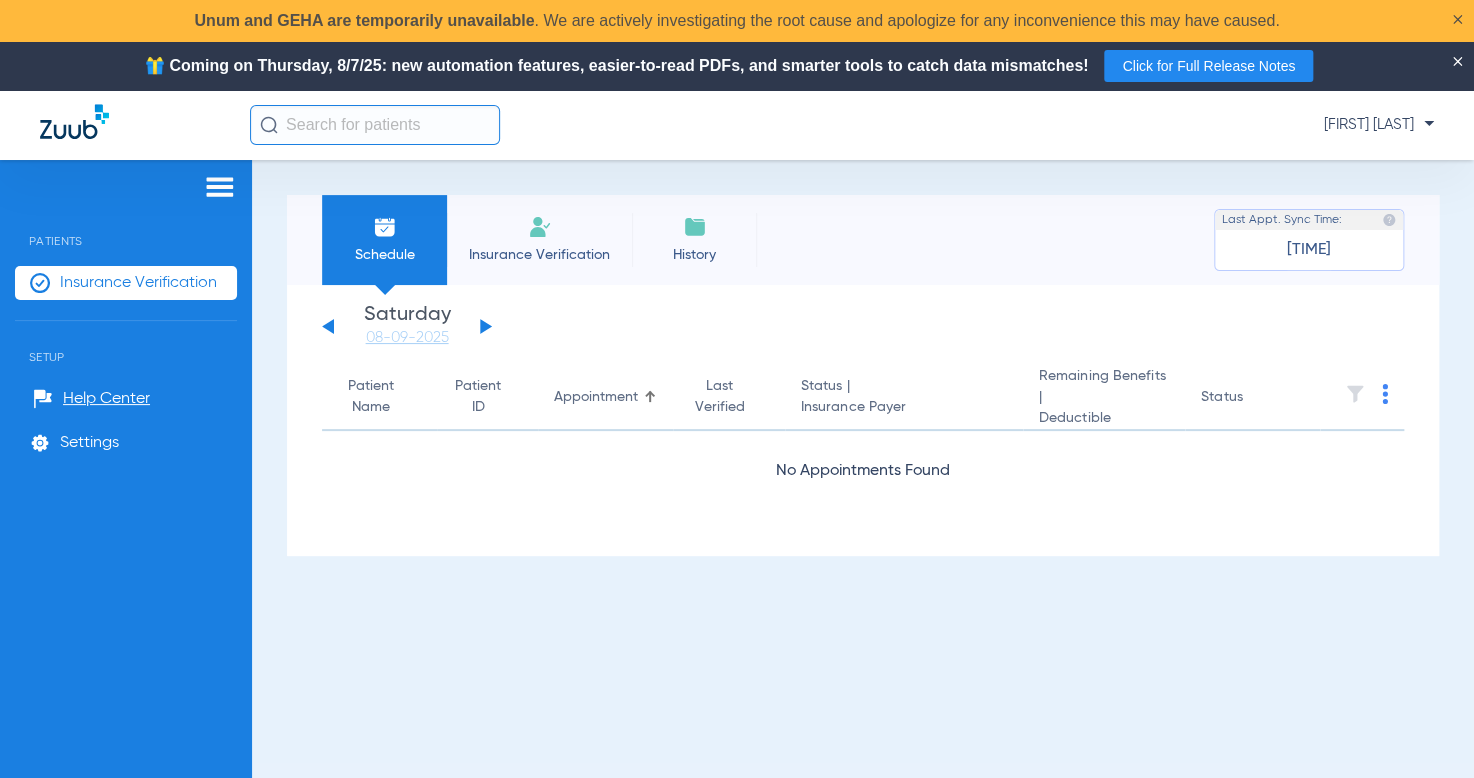 click 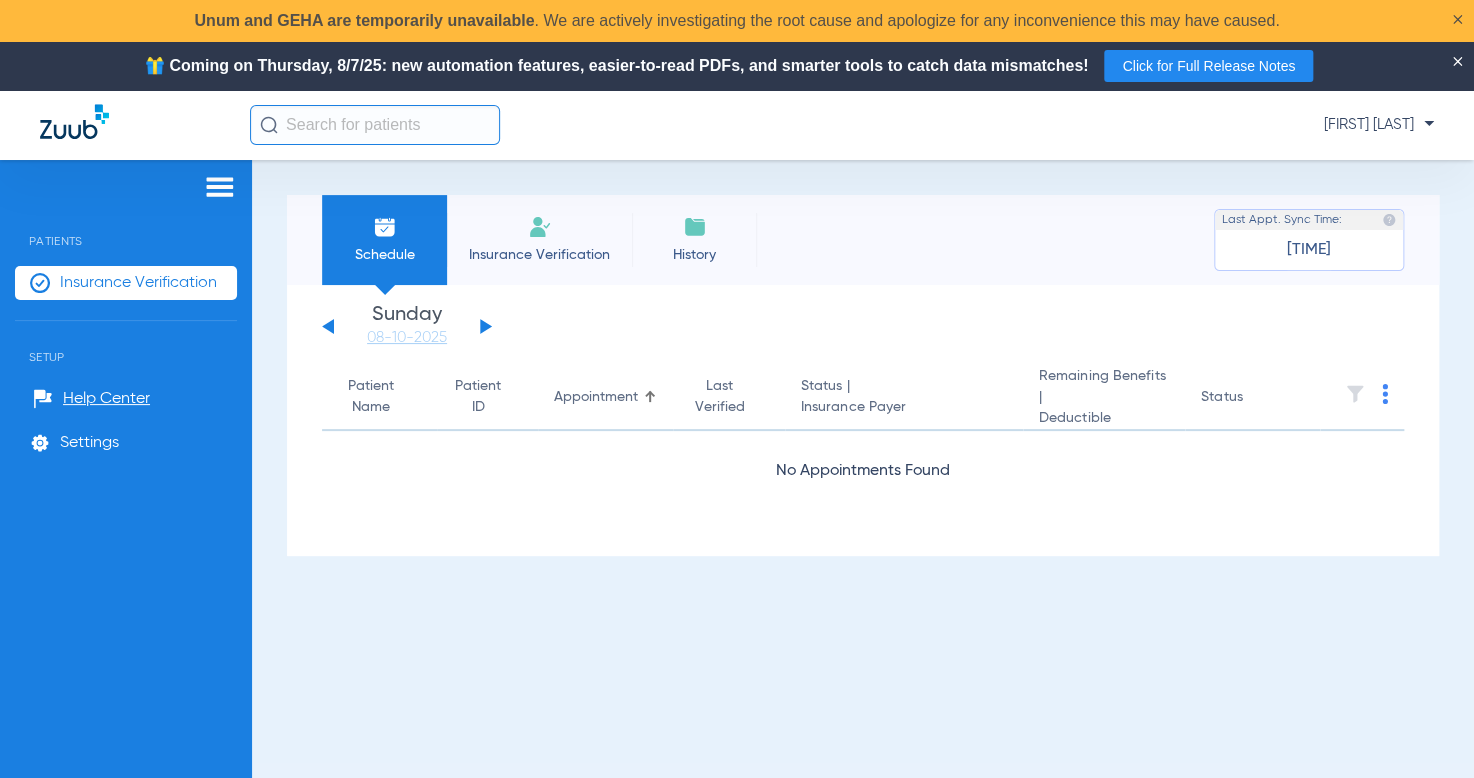 click on "Sunday   06-01-2025   Monday   06-02-2025   Tuesday   06-03-2025   Wednesday   06-04-2025   Thursday   06-05-2025   Friday   06-06-2025   Saturday   06-07-2025   Sunday   06-08-2025   Monday   06-09-2025   Tuesday   06-10-2025   Wednesday   06-11-2025   Thursday   06-12-2025   Friday   06-13-2025   Saturday   06-14-2025   Sunday   06-15-2025   Monday   06-16-2025   Tuesday   06-17-2025   Wednesday   06-18-2025   Thursday   06-19-2025   Friday   06-20-2025   Saturday   06-21-2025   Sunday   06-22-2025   Monday   06-23-2025   Tuesday   06-24-2025   Wednesday   06-25-2025   Thursday   06-26-2025   Friday   06-27-2025   Saturday   06-28-2025   Sunday   06-29-2025   Monday   06-30-2025   Tuesday   07-01-2025   Wednesday   07-02-2025   Thursday   07-03-2025   Friday   07-04-2025   Saturday   07-05-2025   Sunday   07-06-2025   Monday   07-07-2025   Tuesday   07-08-2025   Wednesday   07-09-2025   Thursday   07-10-2025   Friday   07-11-2025   Saturday   07-12-2025   Sunday   07-13-2025   Monday   07-14-2025   Friday" 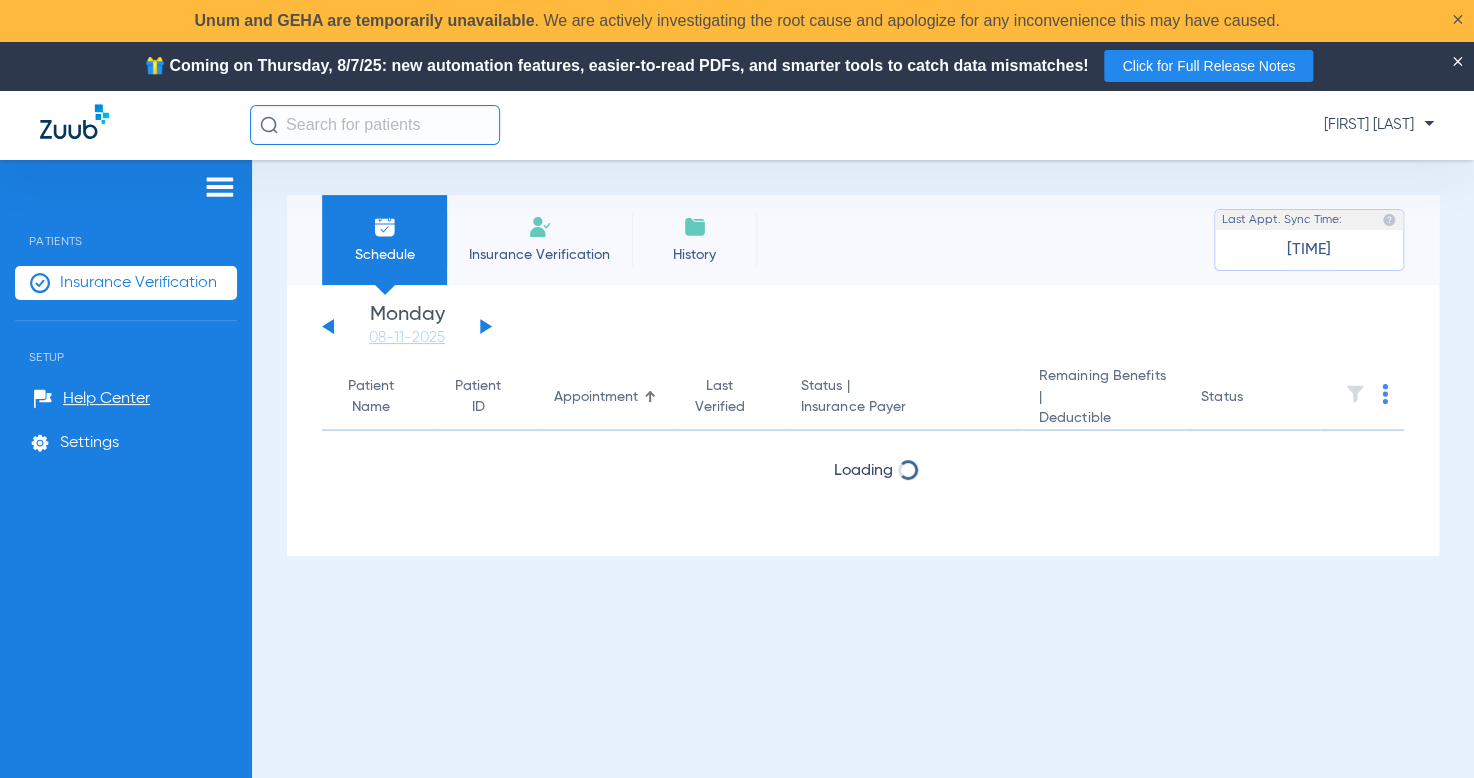 click 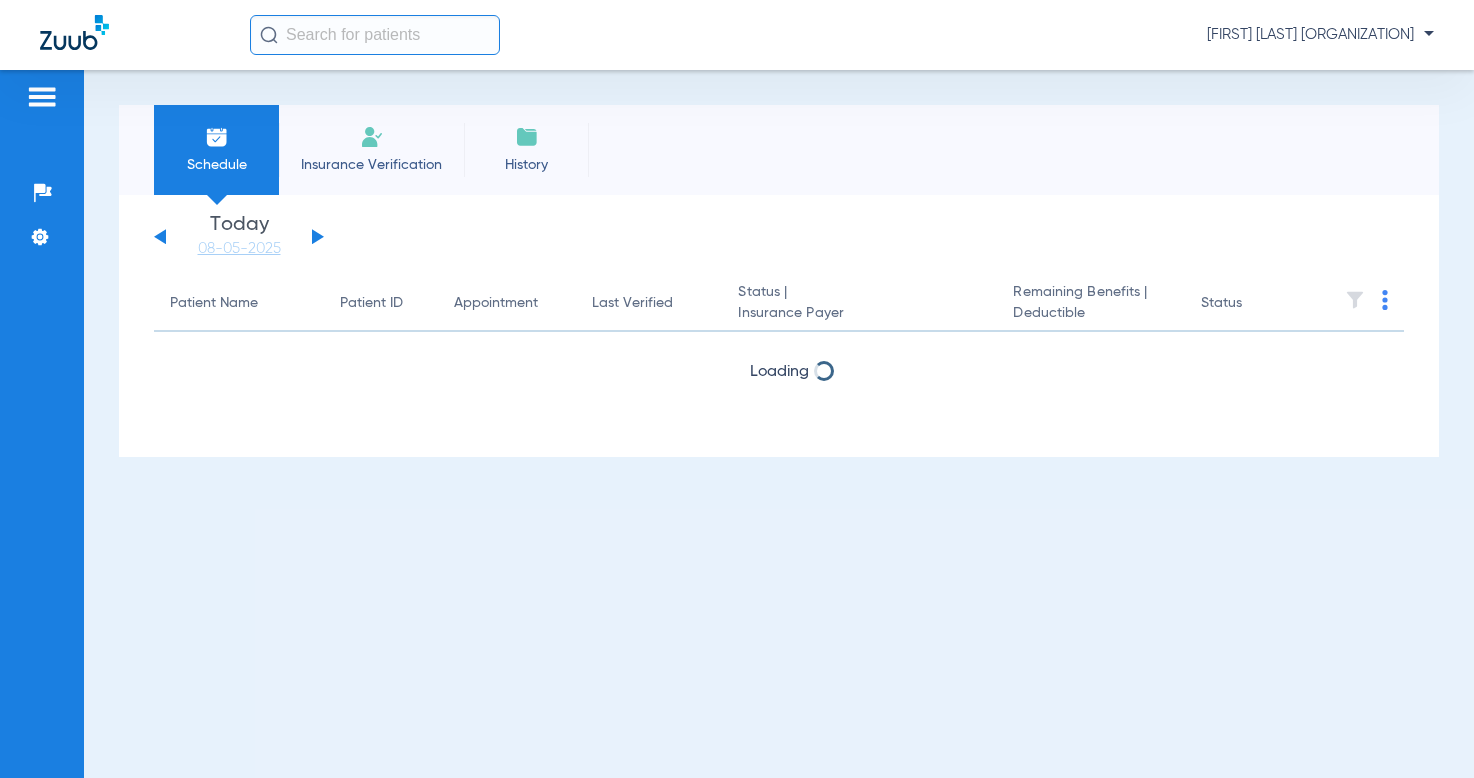 scroll, scrollTop: 0, scrollLeft: 0, axis: both 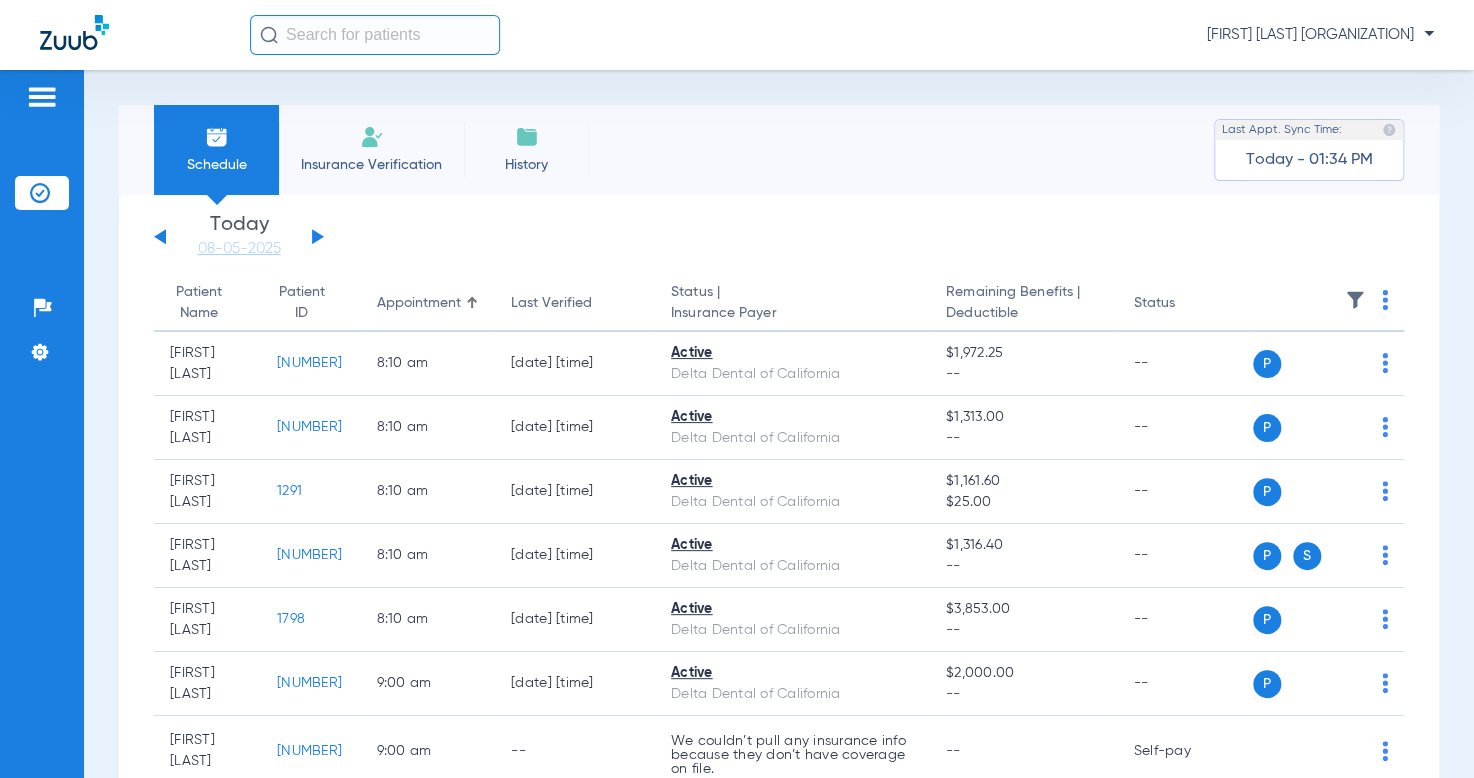 click on "Sunday   06-01-2025   Monday   06-02-2025   Tuesday   06-03-2025   Wednesday   06-04-2025   Thursday   06-05-2025   Friday   06-06-2025   Saturday   06-07-2025   Sunday   06-08-2025   Monday   06-09-2025   Tuesday   06-10-2025   Wednesday   06-11-2025   Thursday   06-12-2025   Friday   06-13-2025   Saturday   06-14-2025   Sunday   06-15-2025   Monday   06-16-2025   Tuesday   06-17-2025   Wednesday   06-18-2025   Thursday   06-19-2025   Friday   06-20-2025   Saturday   06-21-2025   Sunday   06-22-2025   Monday   06-23-2025   Tuesday   06-24-2025   Wednesday   06-25-2025   Thursday   06-26-2025   Friday   06-27-2025   Saturday   06-28-2025   Sunday   06-29-2025   Monday   06-30-2025   Tuesday   07-01-2025   Wednesday   07-02-2025   Thursday   07-03-2025   Friday   07-04-2025   Saturday   07-05-2025   Sunday   07-06-2025   Monday   07-07-2025   Tuesday   07-08-2025   Wednesday   07-09-2025   Thursday   07-10-2025   Friday   07-11-2025   Saturday   07-12-2025   Sunday   07-13-2025   Monday   07-14-2025   Friday" 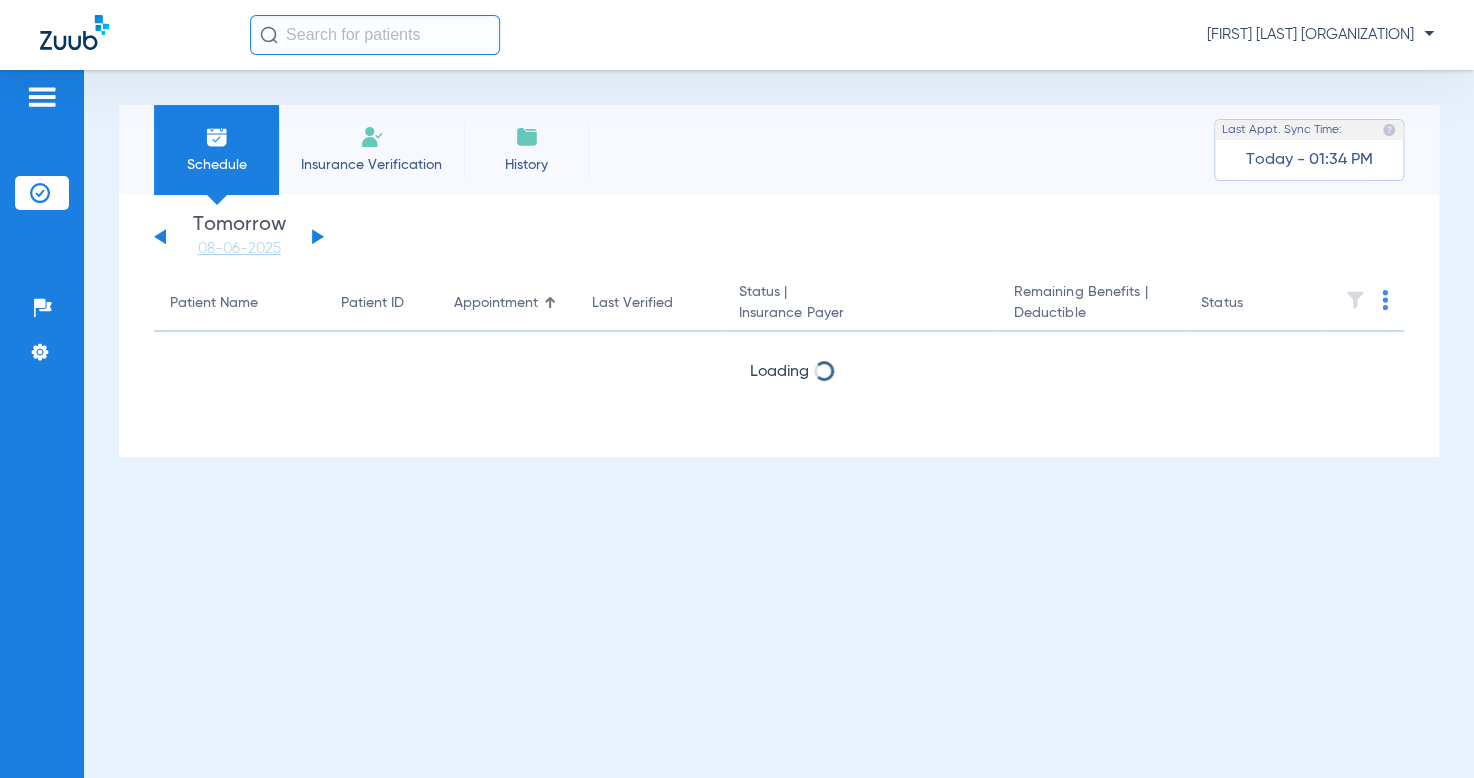 click 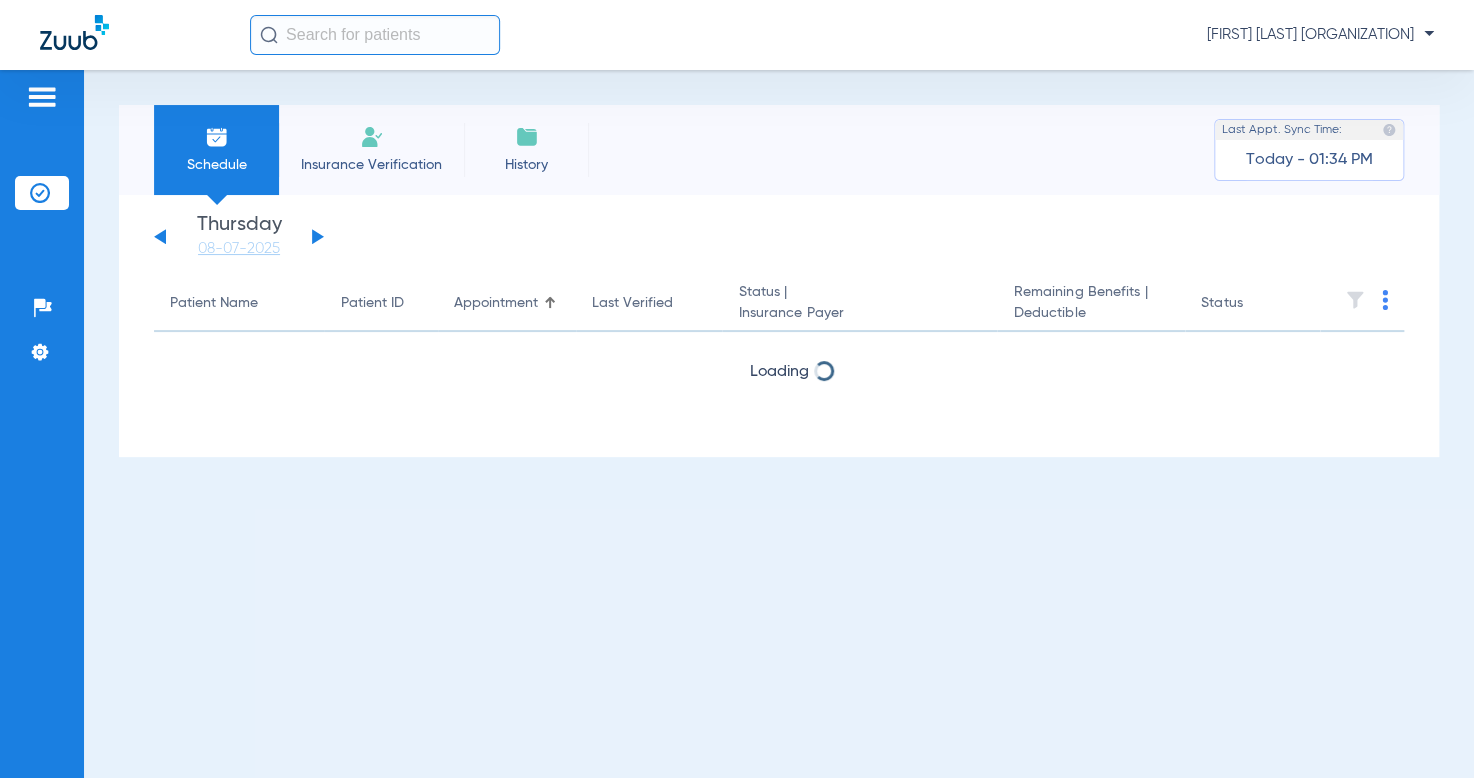click 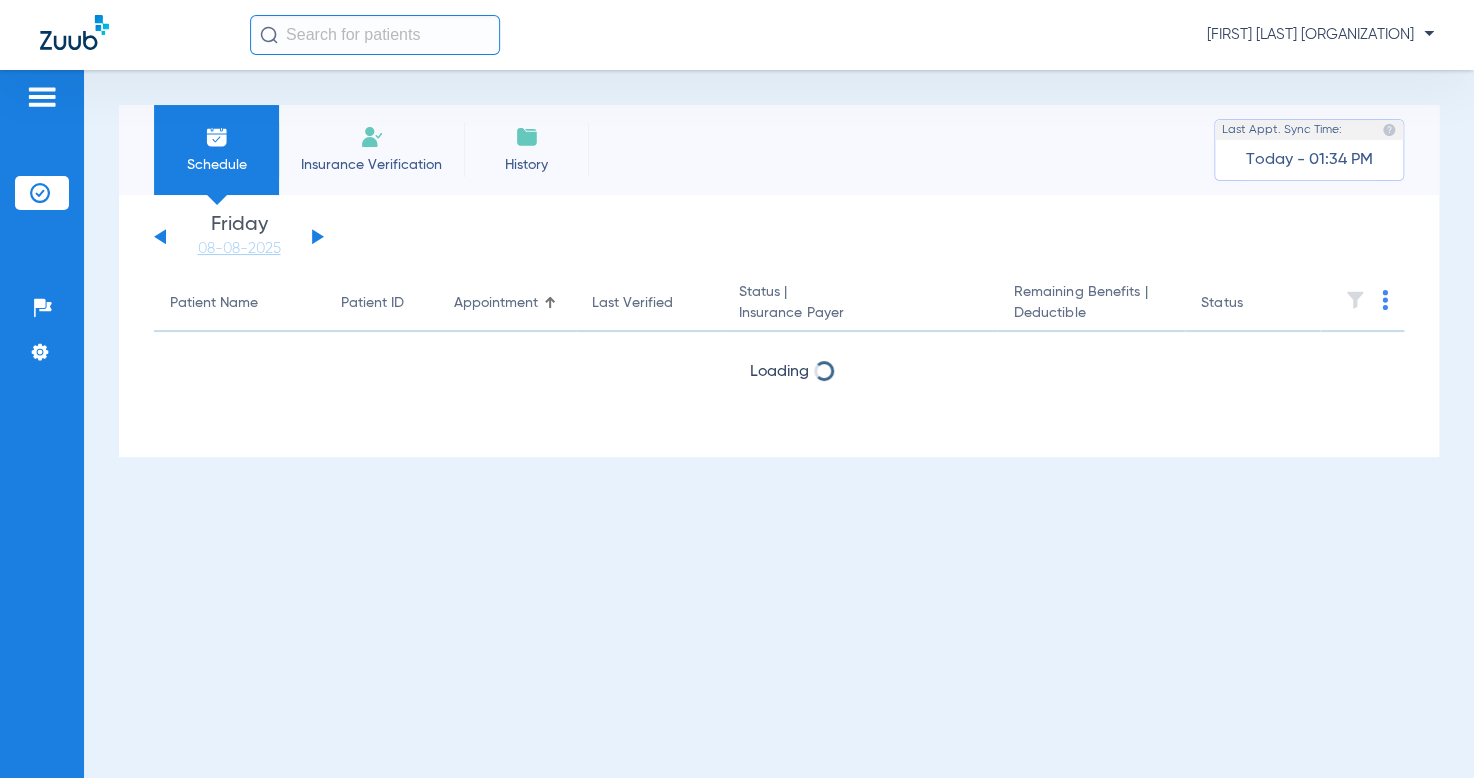 click 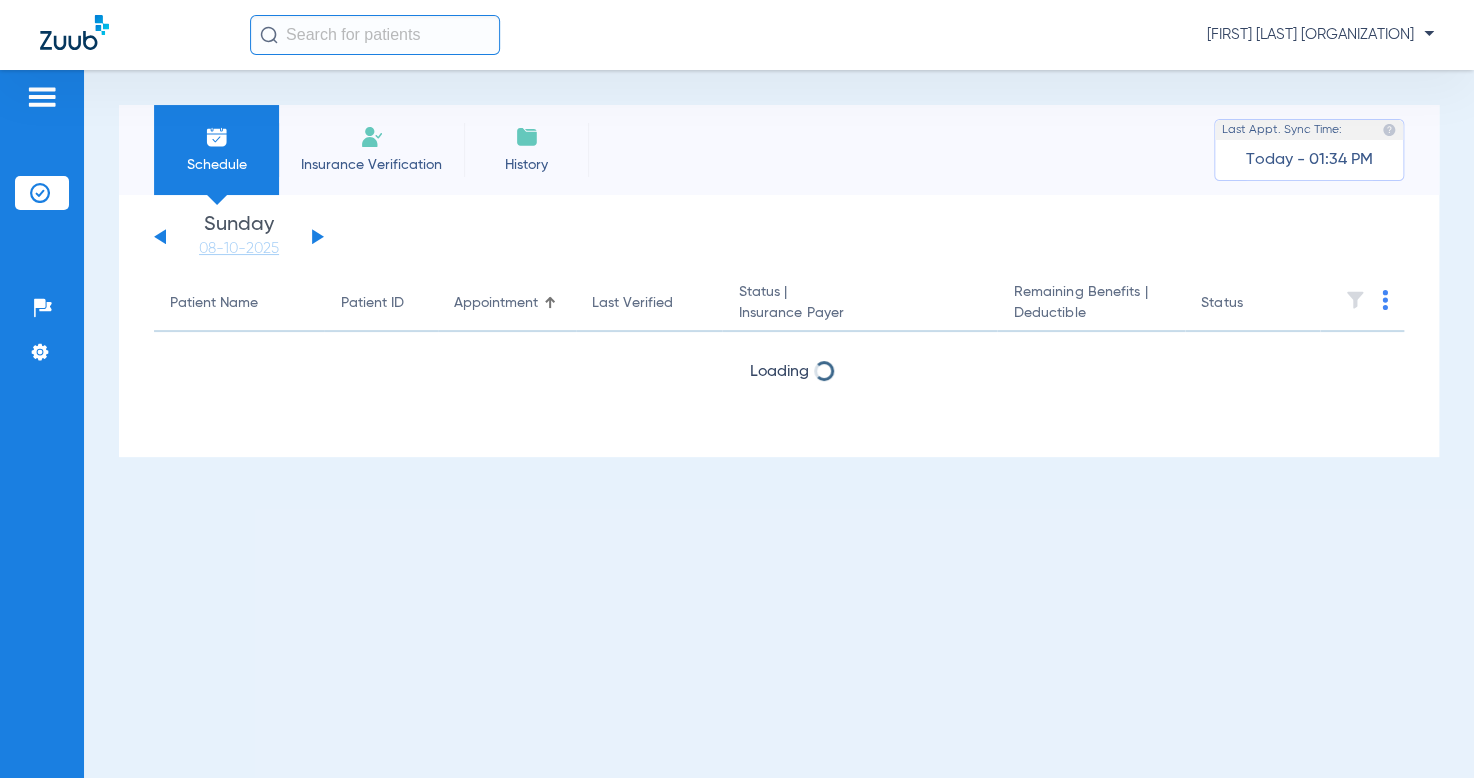 click 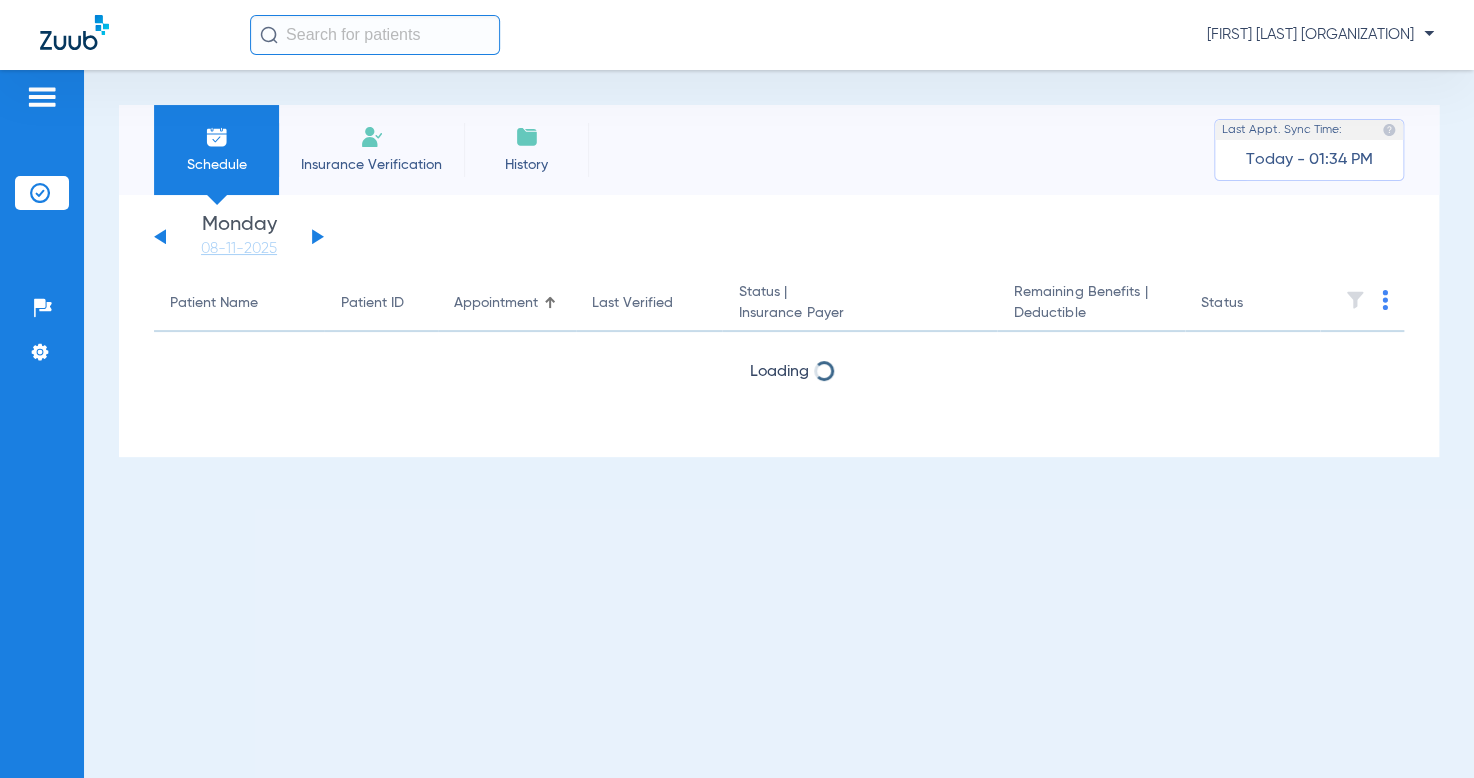 click 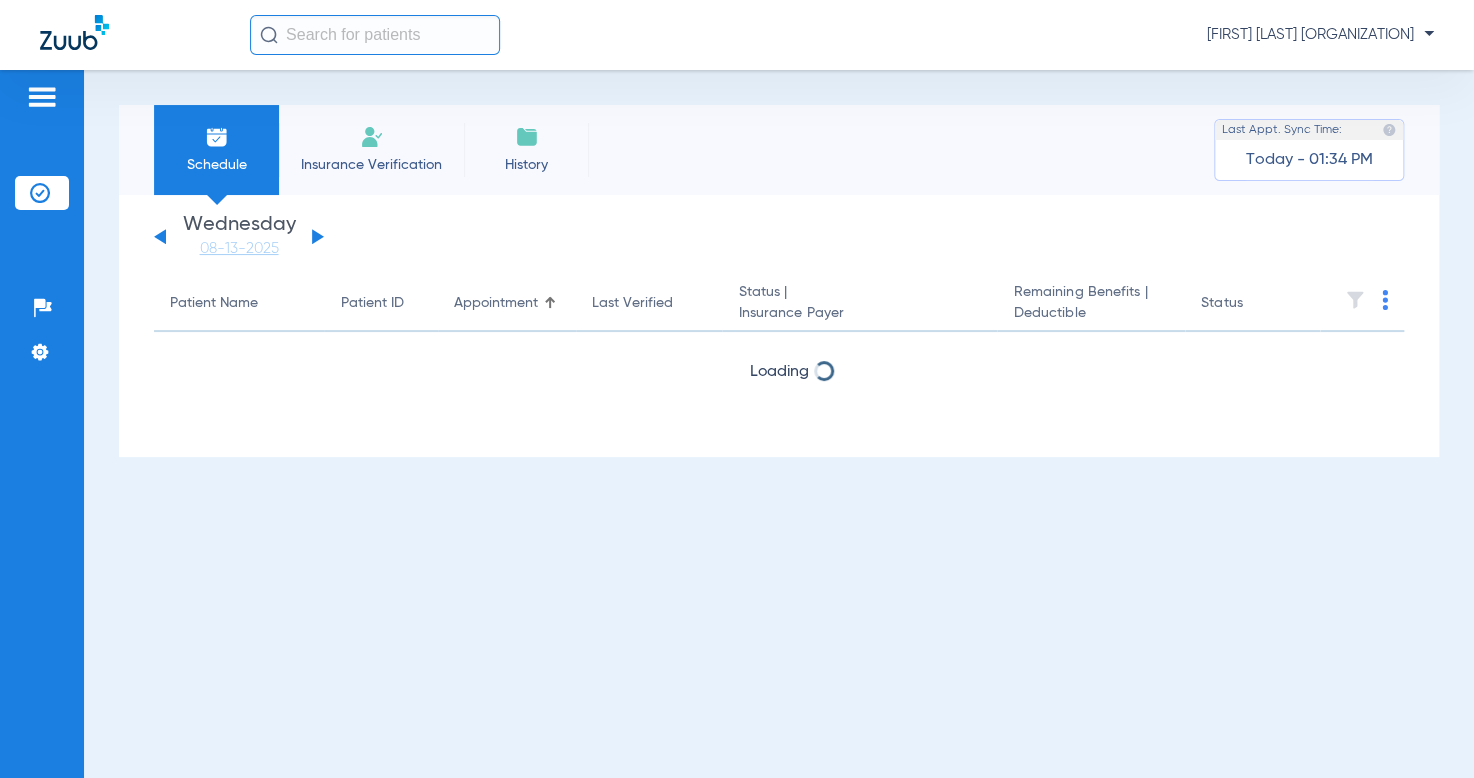 click 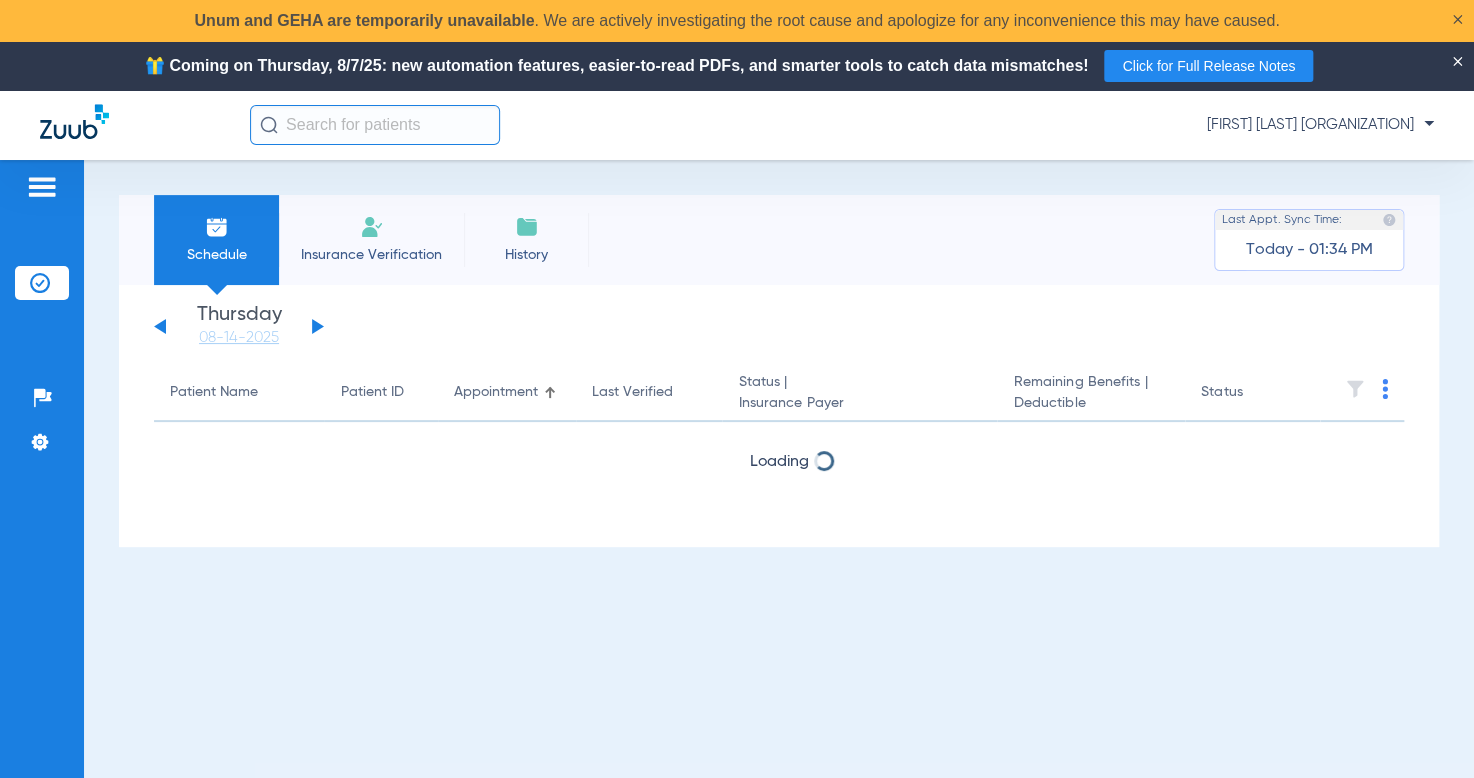 click on "Sunday   06-01-2025   Monday   06-02-2025   Tuesday   06-03-2025   Wednesday   06-04-2025   Thursday   06-05-2025   Friday   06-06-2025   Saturday   06-07-2025   Sunday   06-08-2025   Monday   06-09-2025   Tuesday   06-10-2025   Wednesday   06-11-2025   Thursday   06-12-2025   Friday   06-13-2025   Saturday   06-14-2025   Sunday   06-15-2025   Monday   06-16-2025   Tuesday   06-17-2025   Wednesday   06-18-2025   Thursday   06-19-2025   Friday   06-20-2025   Saturday   06-21-2025   Sunday   06-22-2025   Monday   06-23-2025   Tuesday   06-24-2025   Wednesday   06-25-2025   Thursday   06-26-2025   Friday   06-27-2025   Saturday   06-28-2025   Sunday   06-29-2025   Monday   06-30-2025   Tuesday   07-01-2025   Wednesday   07-02-2025   Thursday   07-03-2025   Friday   07-04-2025   Saturday   07-05-2025   Sunday   07-06-2025   Monday   07-07-2025   Tuesday   07-08-2025   Wednesday   07-09-2025   Thursday   07-10-2025   Friday   07-11-2025   Saturday   07-12-2025   Sunday   07-13-2025   Monday   07-14-2025   Friday" 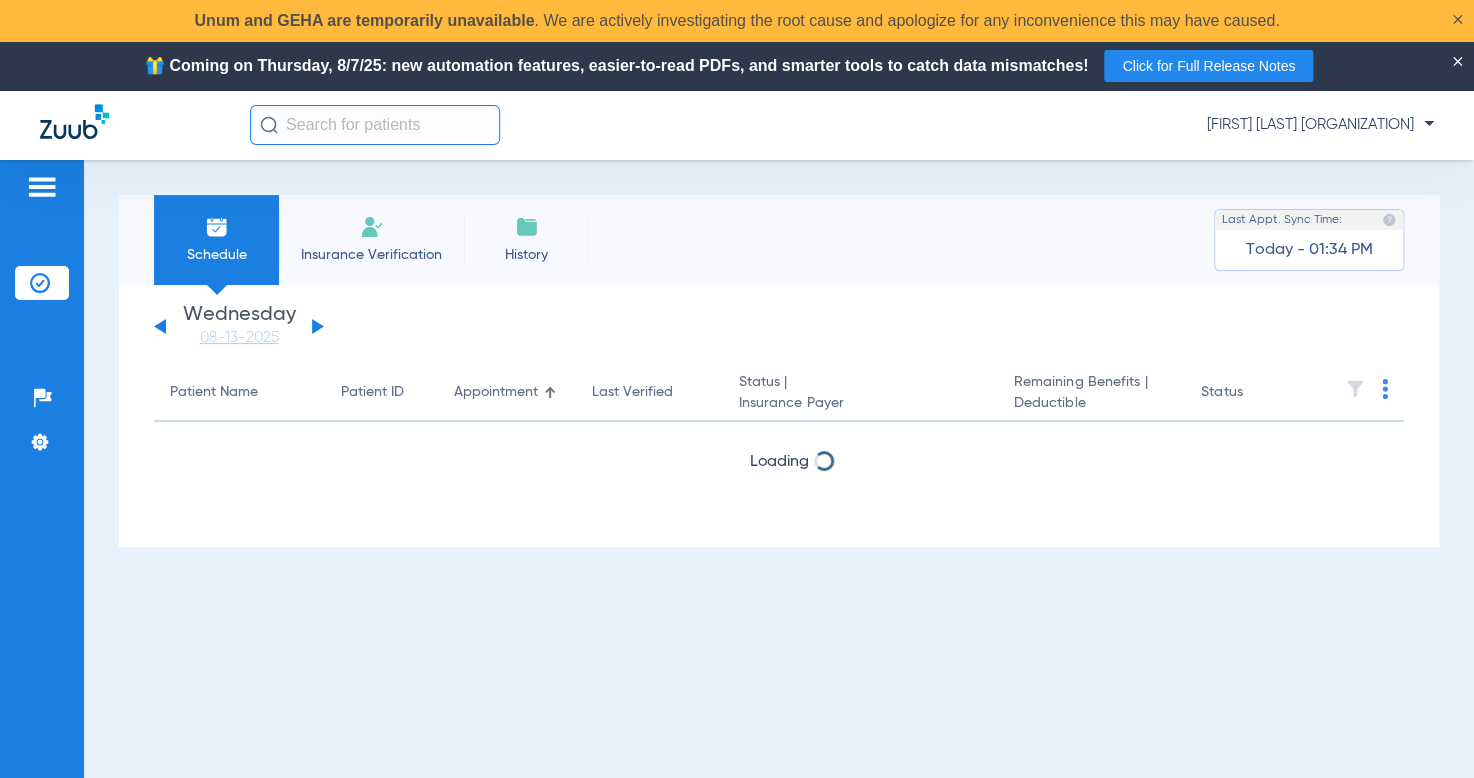 click 